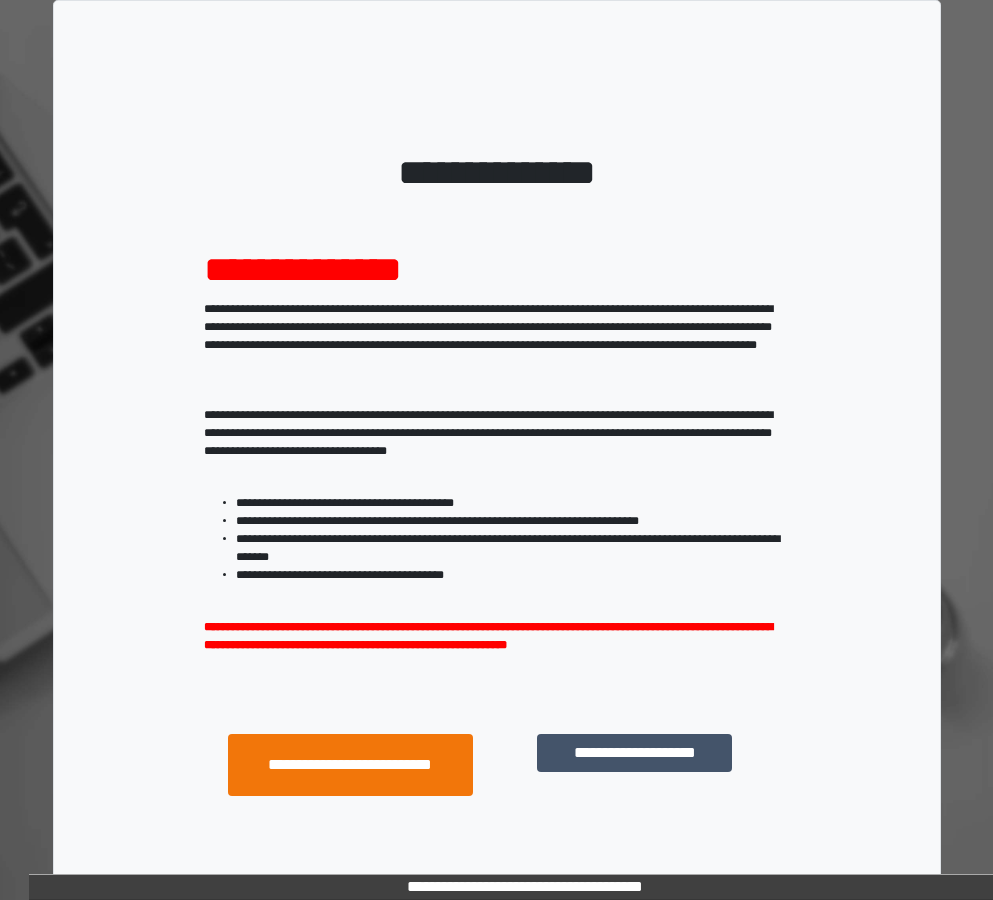 scroll, scrollTop: 0, scrollLeft: 0, axis: both 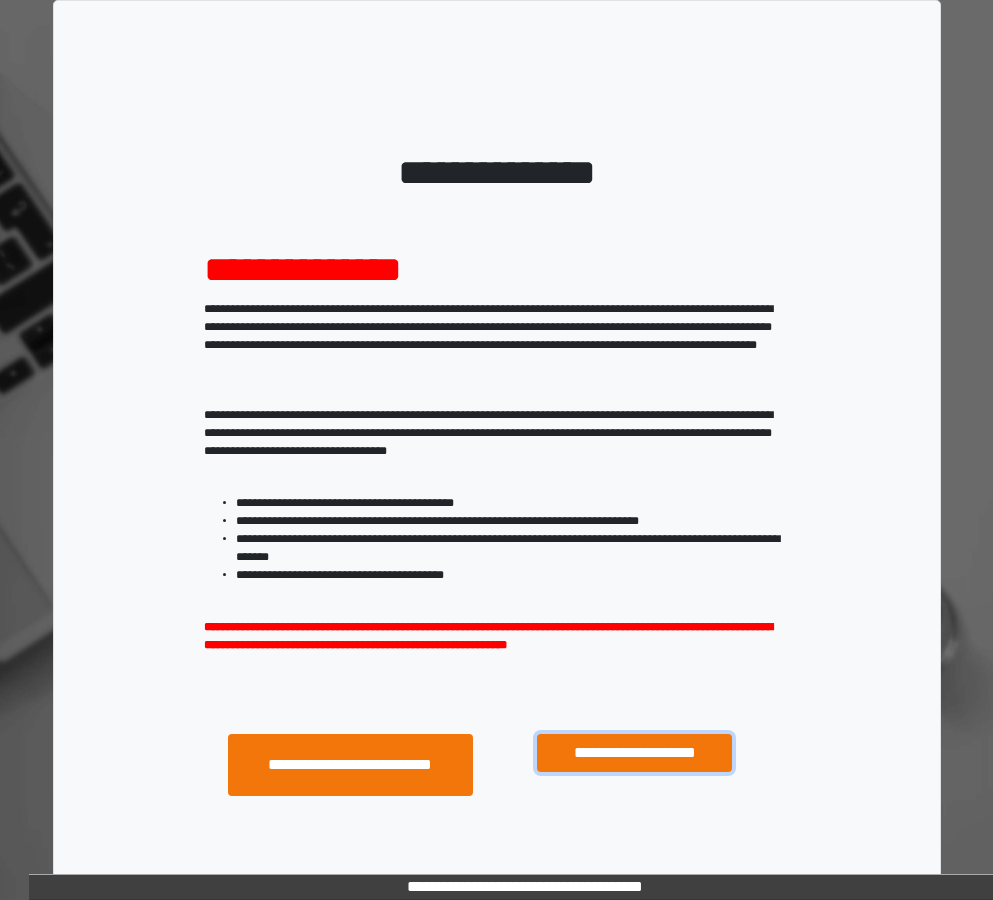 click on "**********" at bounding box center (634, 753) 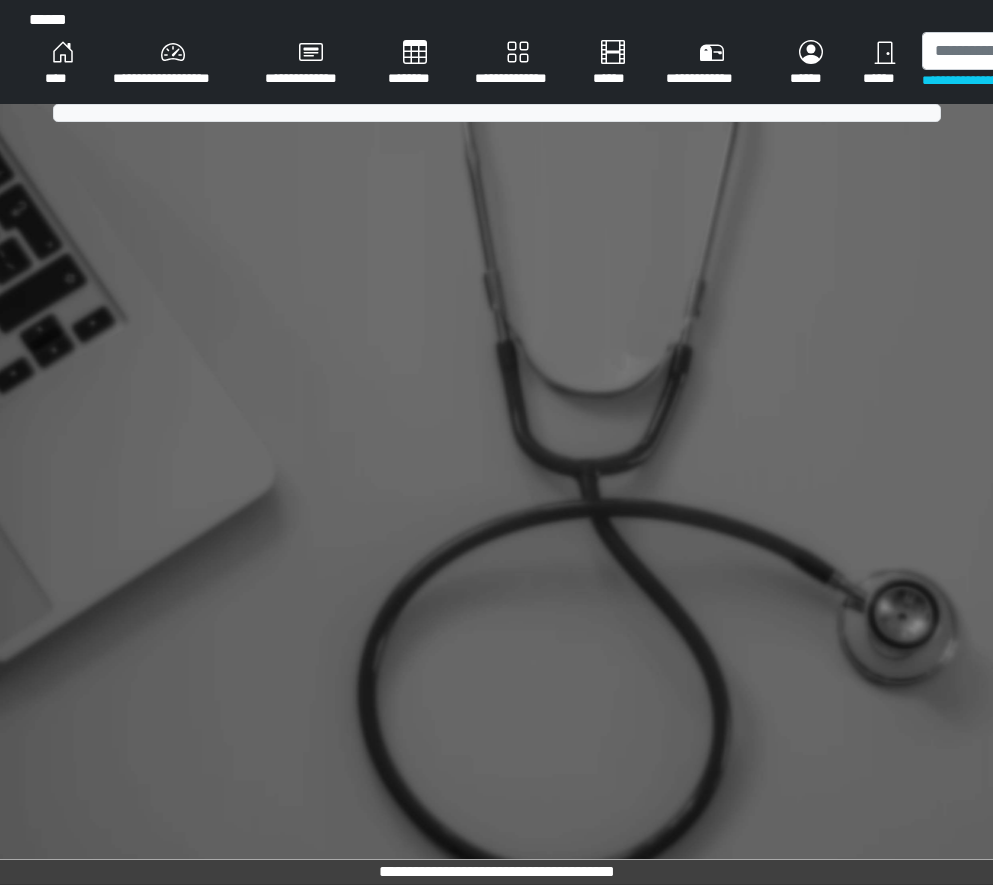 scroll, scrollTop: 0, scrollLeft: 0, axis: both 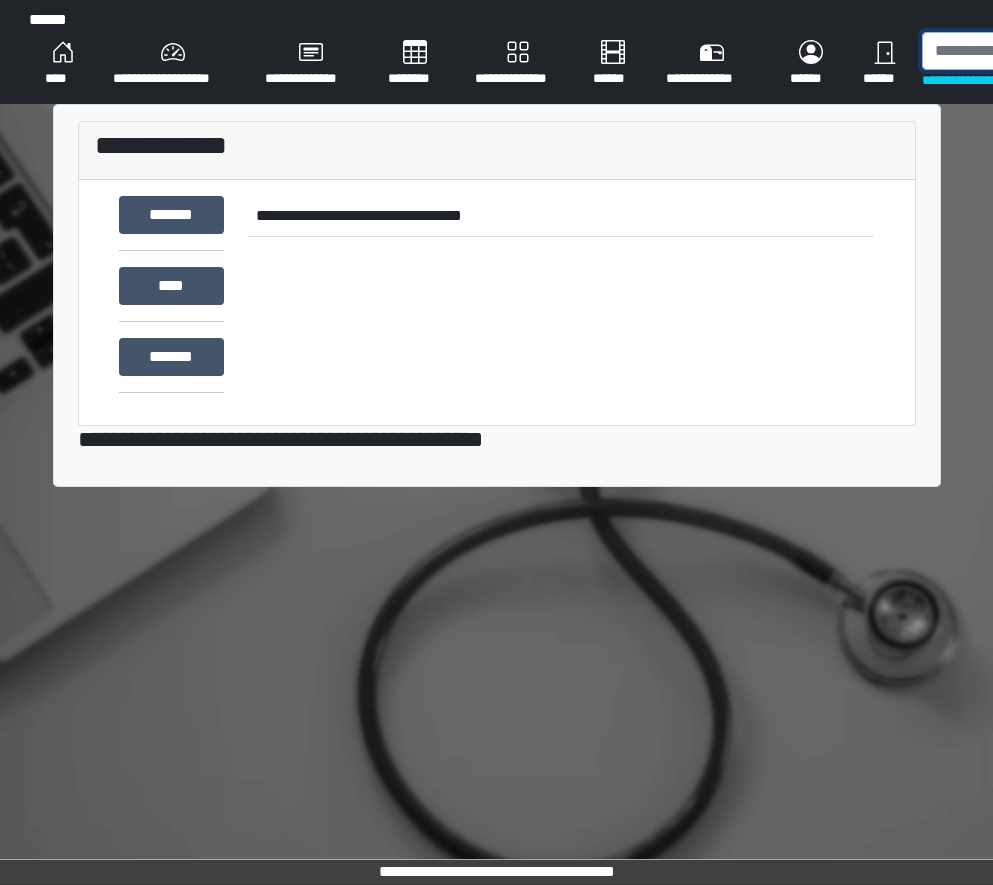 click at bounding box center (1025, 51) 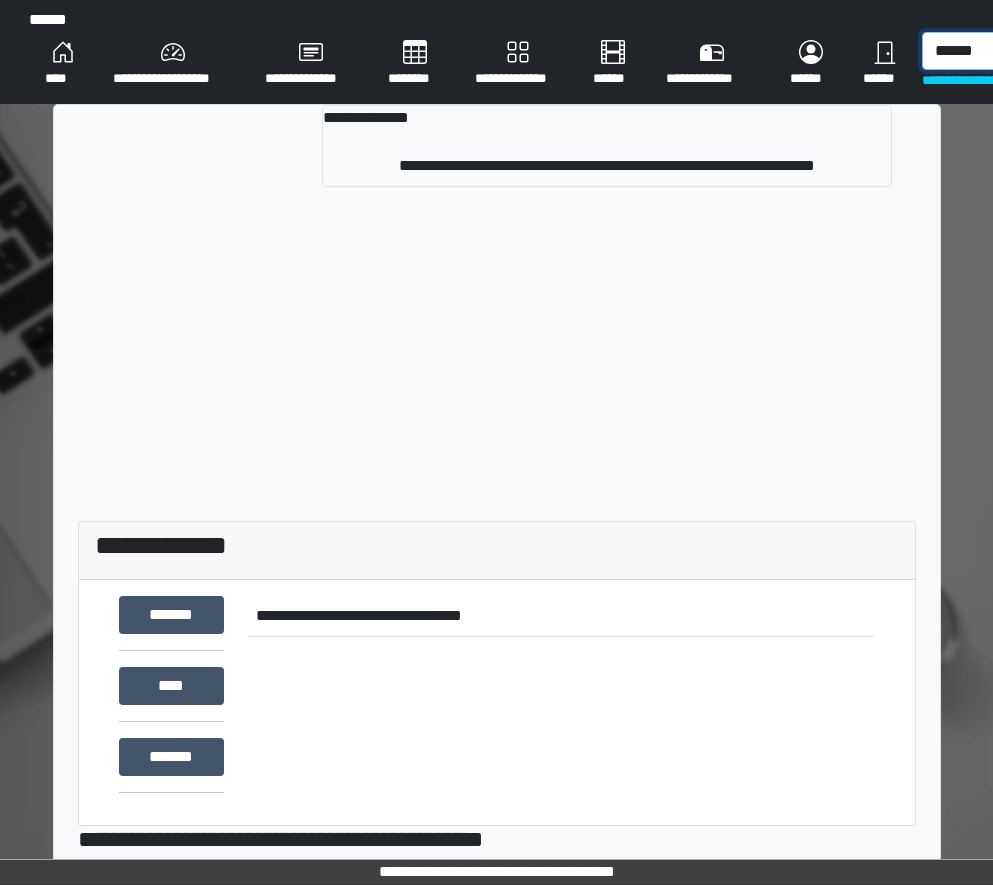 type on "******" 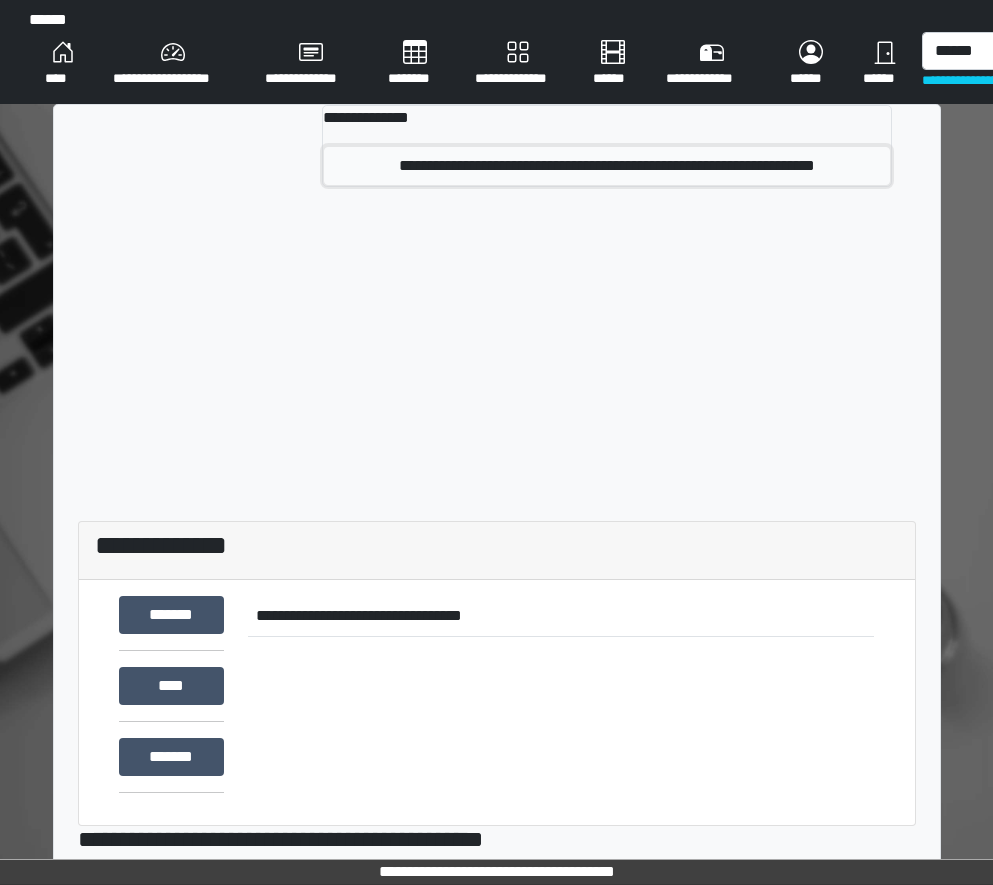click on "**********" at bounding box center (606, 166) 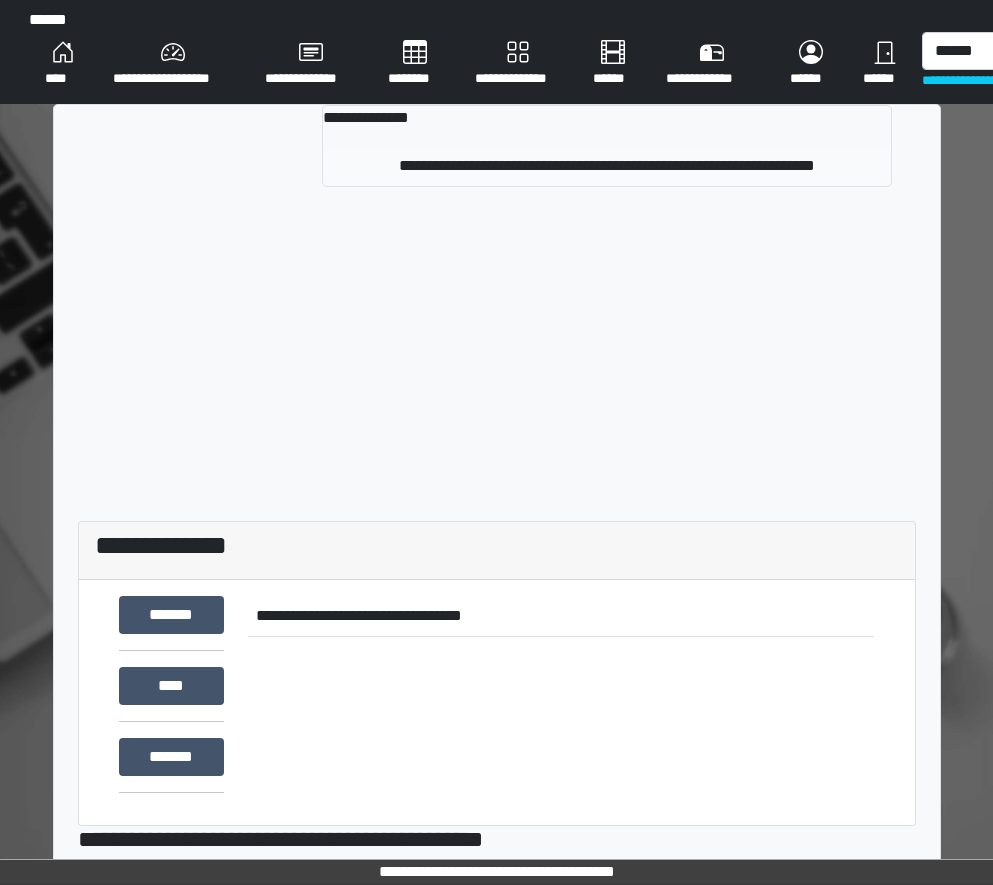 type 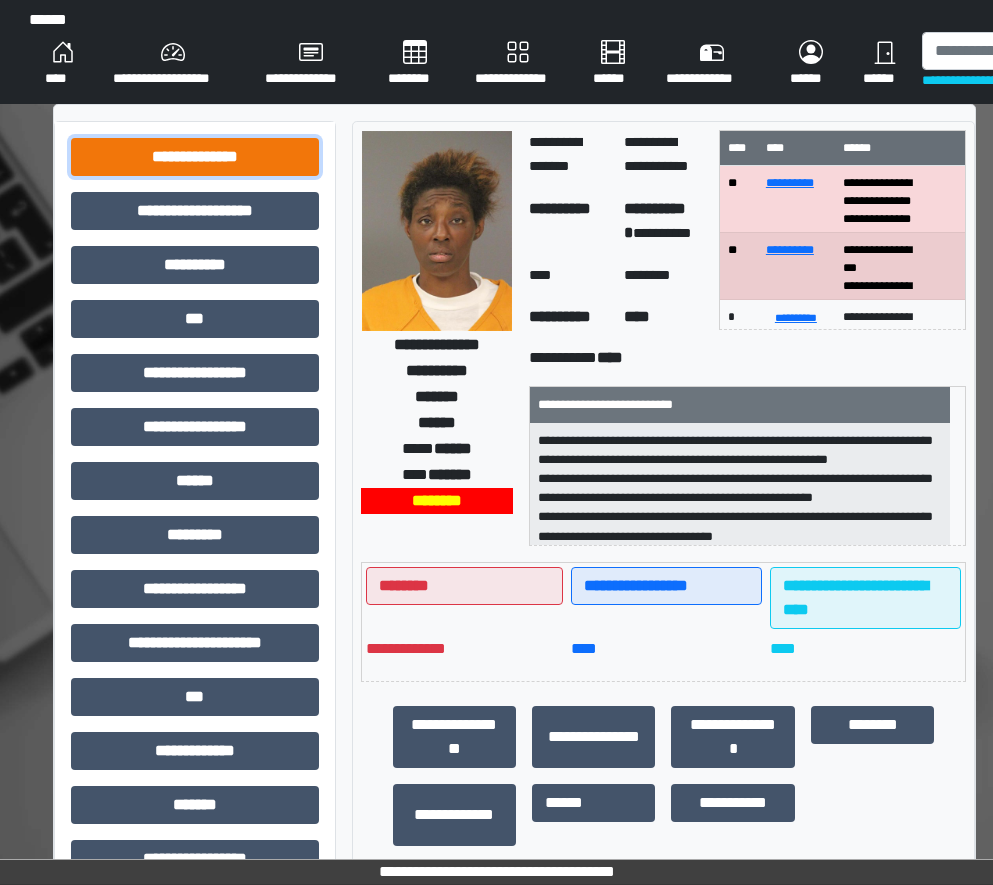 click on "**********" at bounding box center (195, 157) 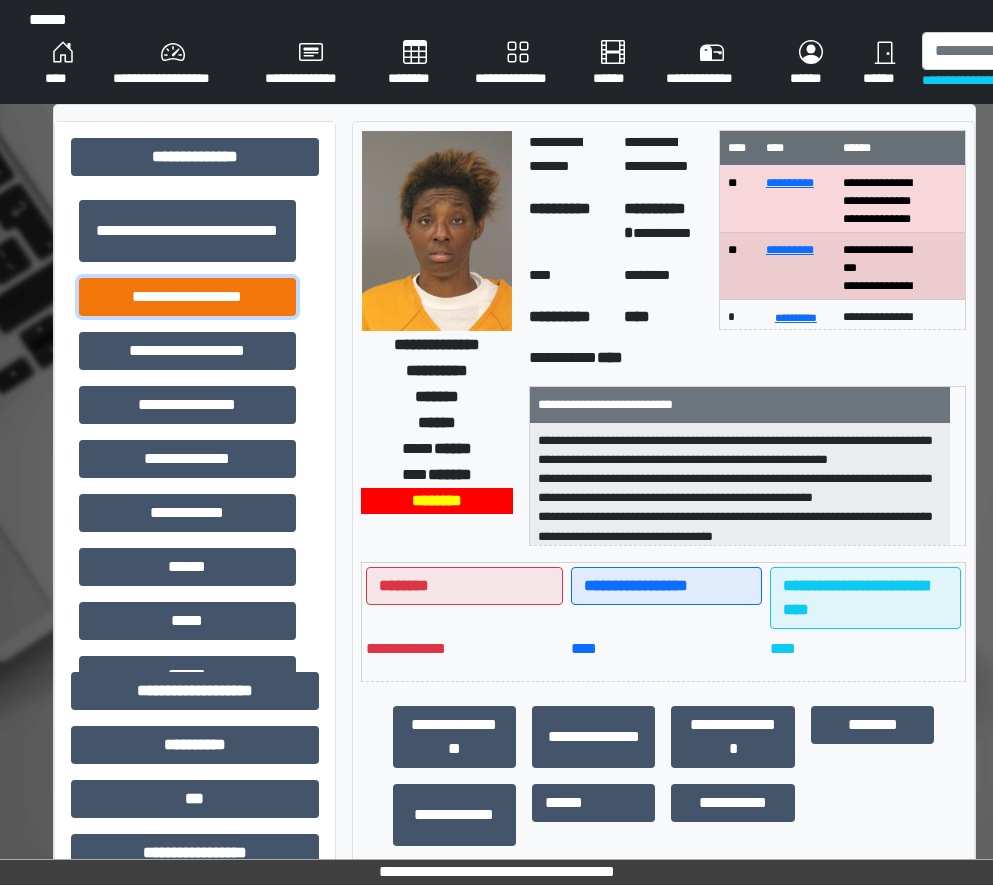 click on "**********" at bounding box center (187, 297) 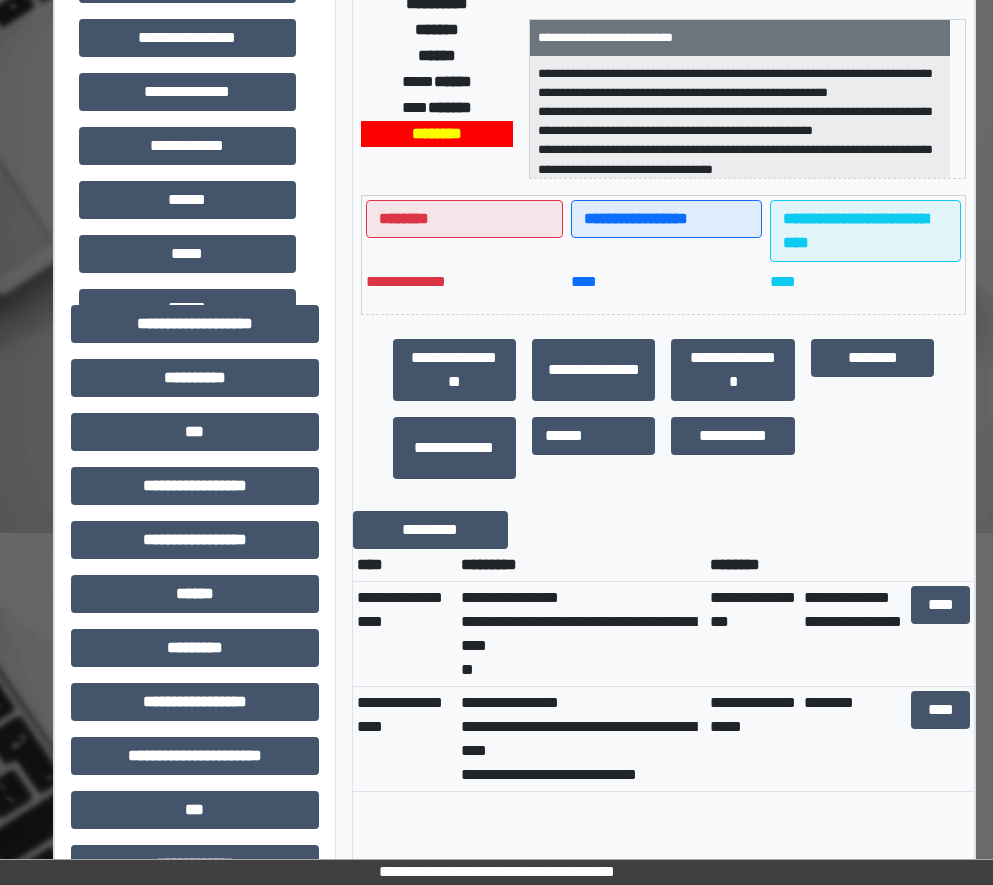 scroll, scrollTop: 400, scrollLeft: 0, axis: vertical 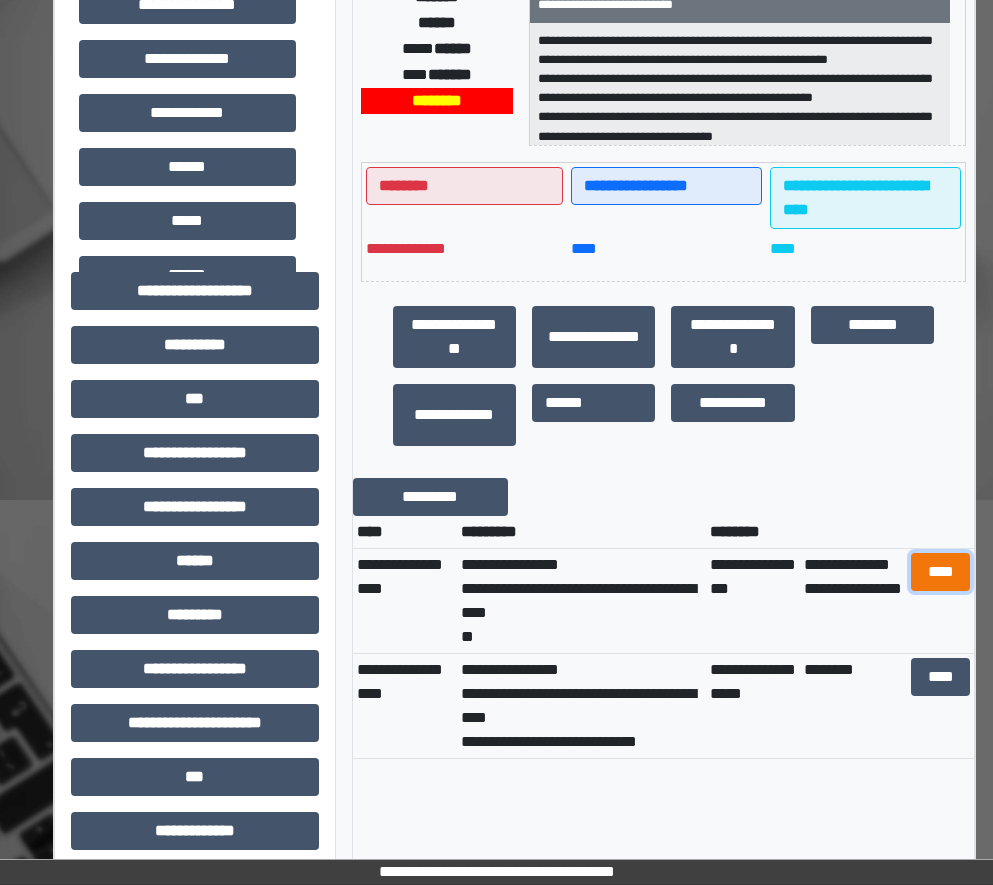 click on "****" at bounding box center (941, 572) 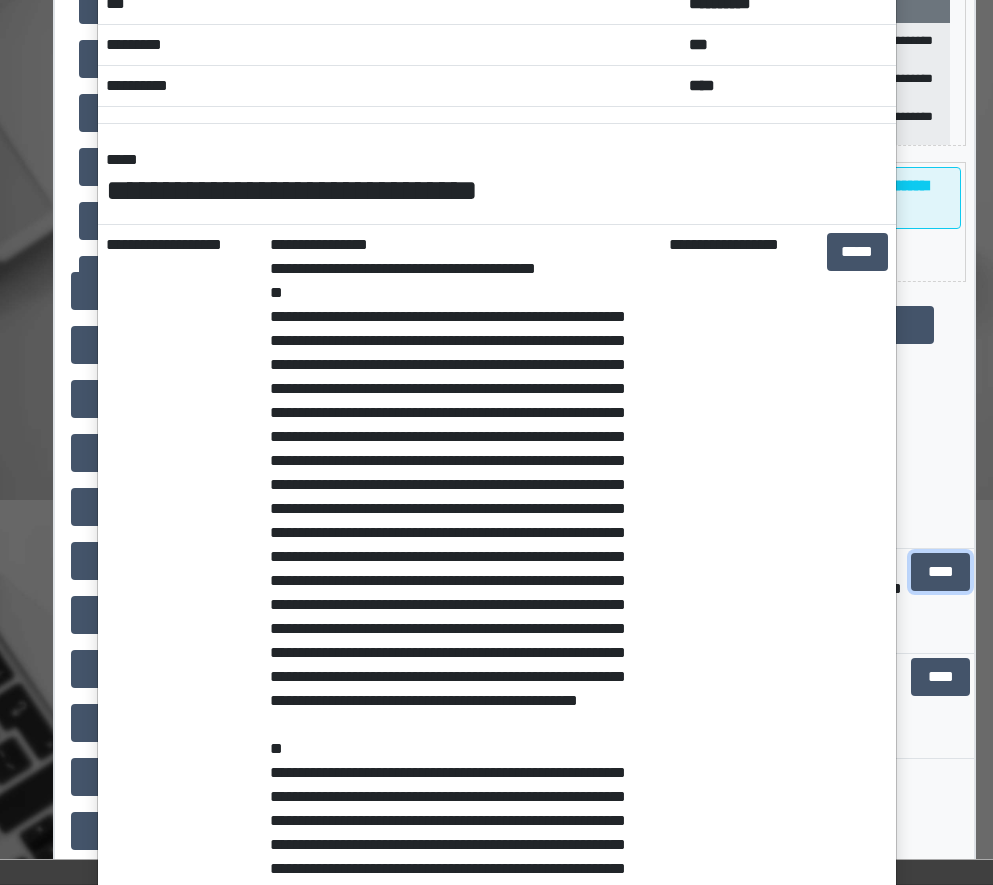 scroll, scrollTop: 0, scrollLeft: 0, axis: both 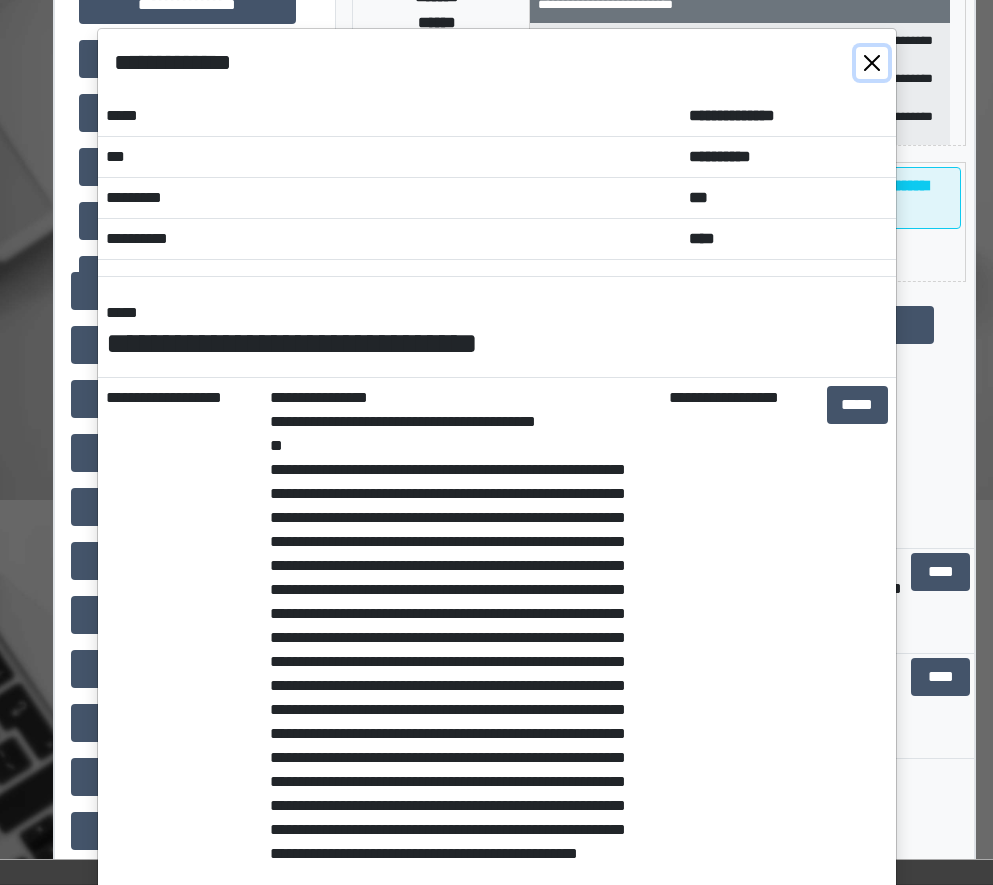 click at bounding box center [872, 63] 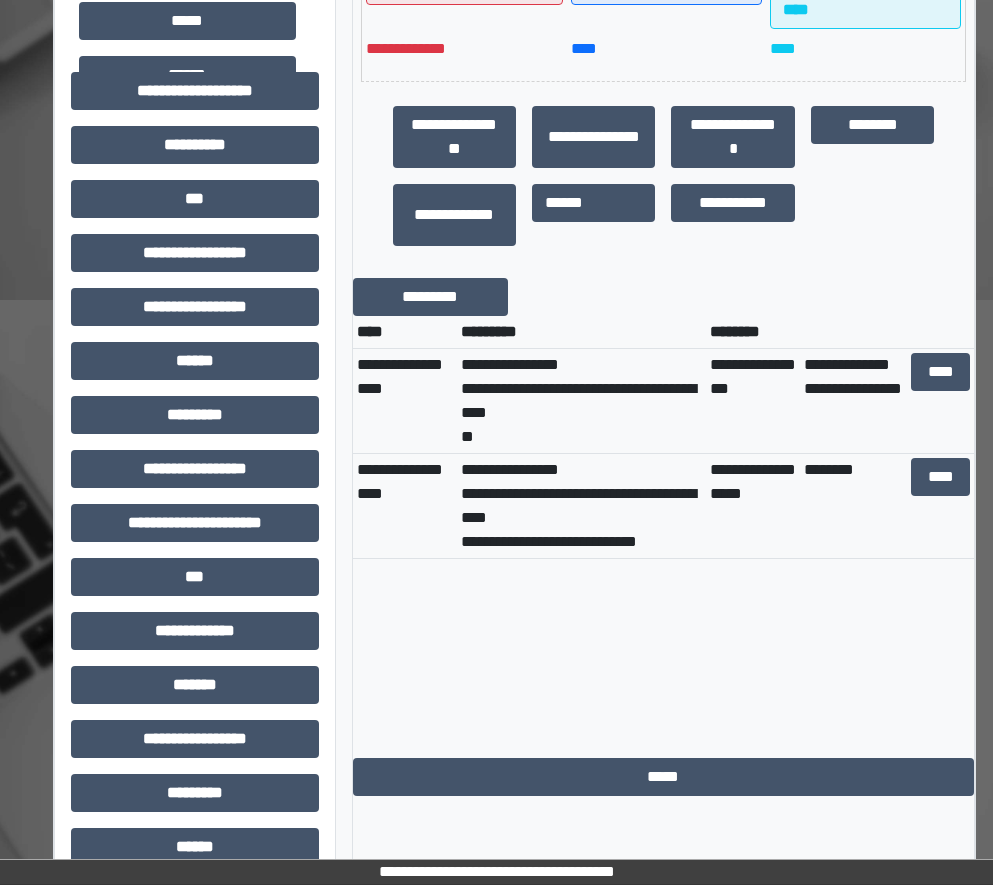 scroll, scrollTop: 0, scrollLeft: 0, axis: both 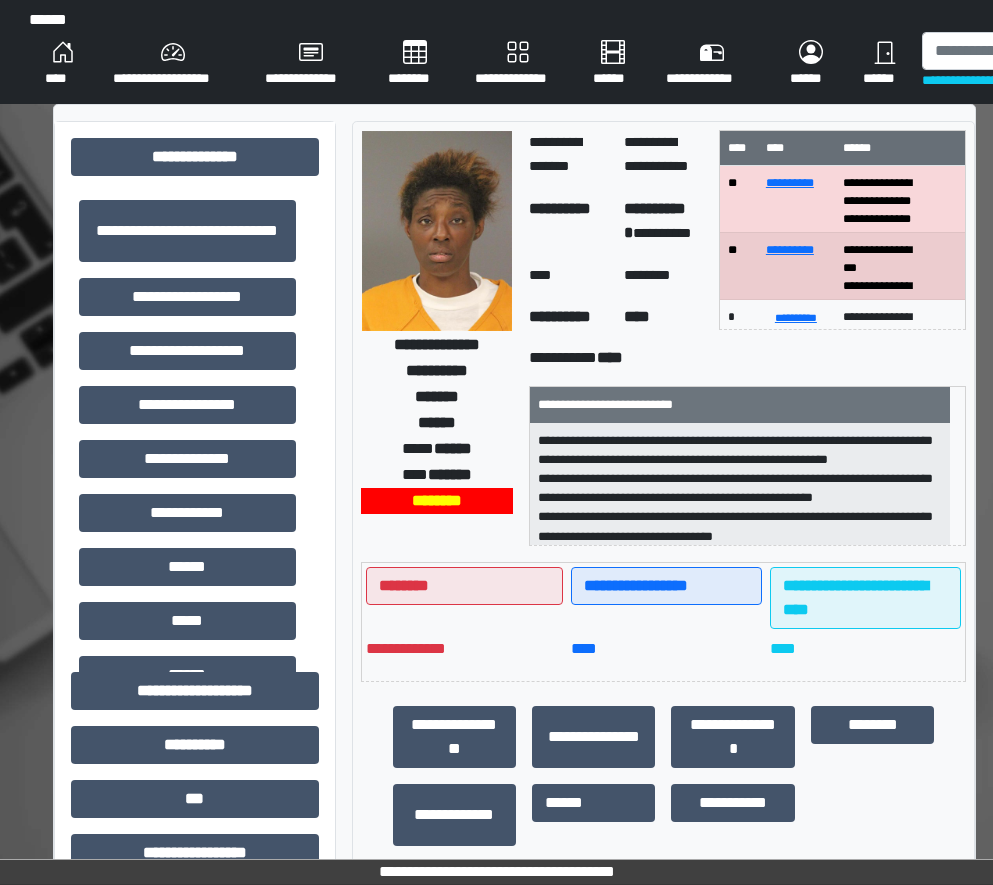 click on "********" at bounding box center [415, 64] 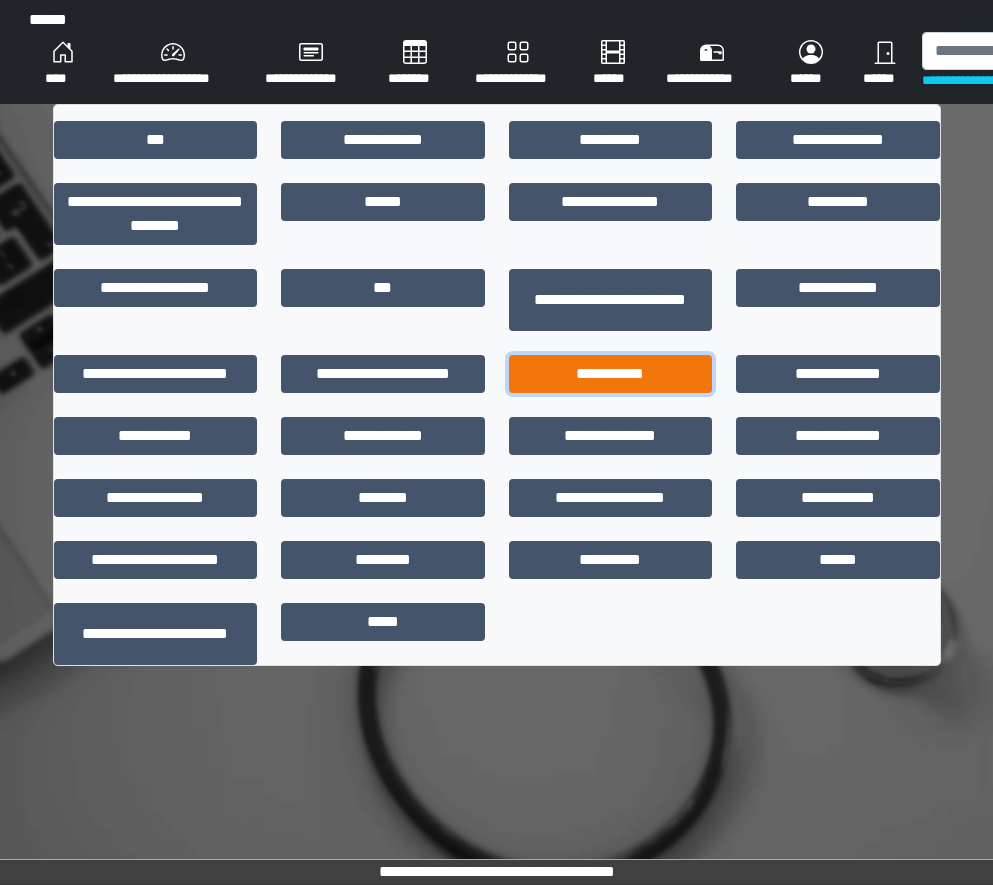 click on "**********" at bounding box center [611, 374] 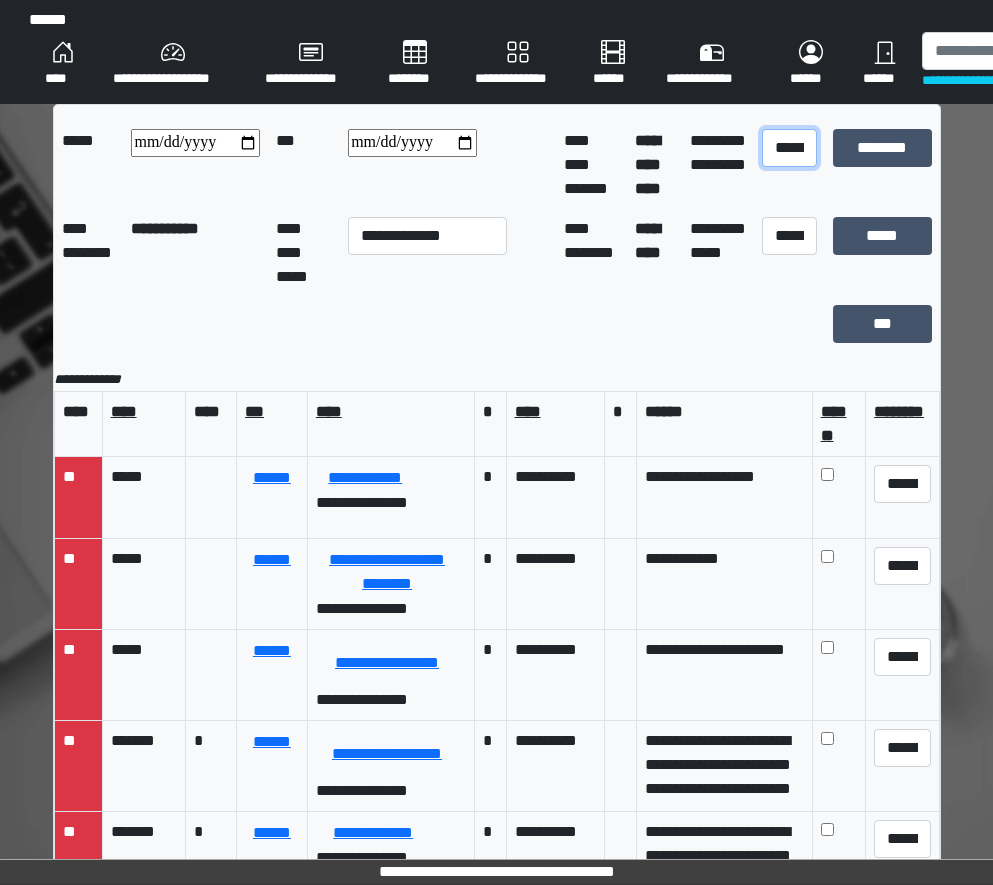 click on "**********" at bounding box center (789, 148) 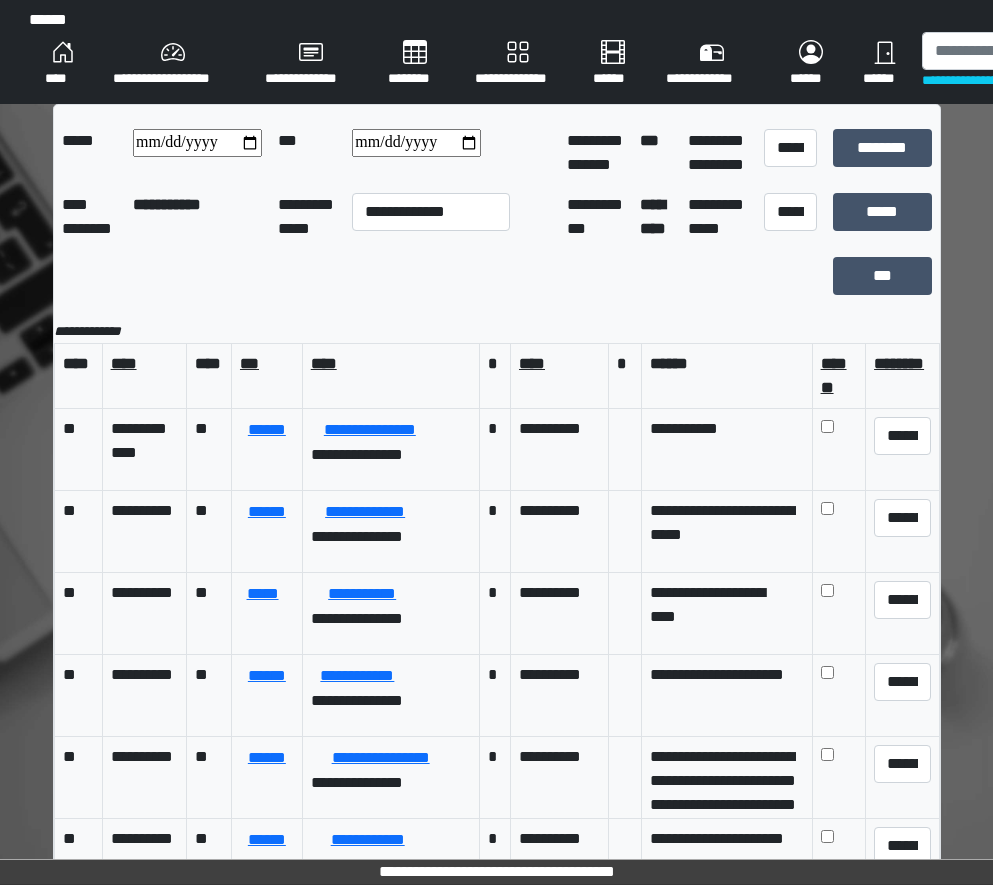 click at bounding box center (416, 143) 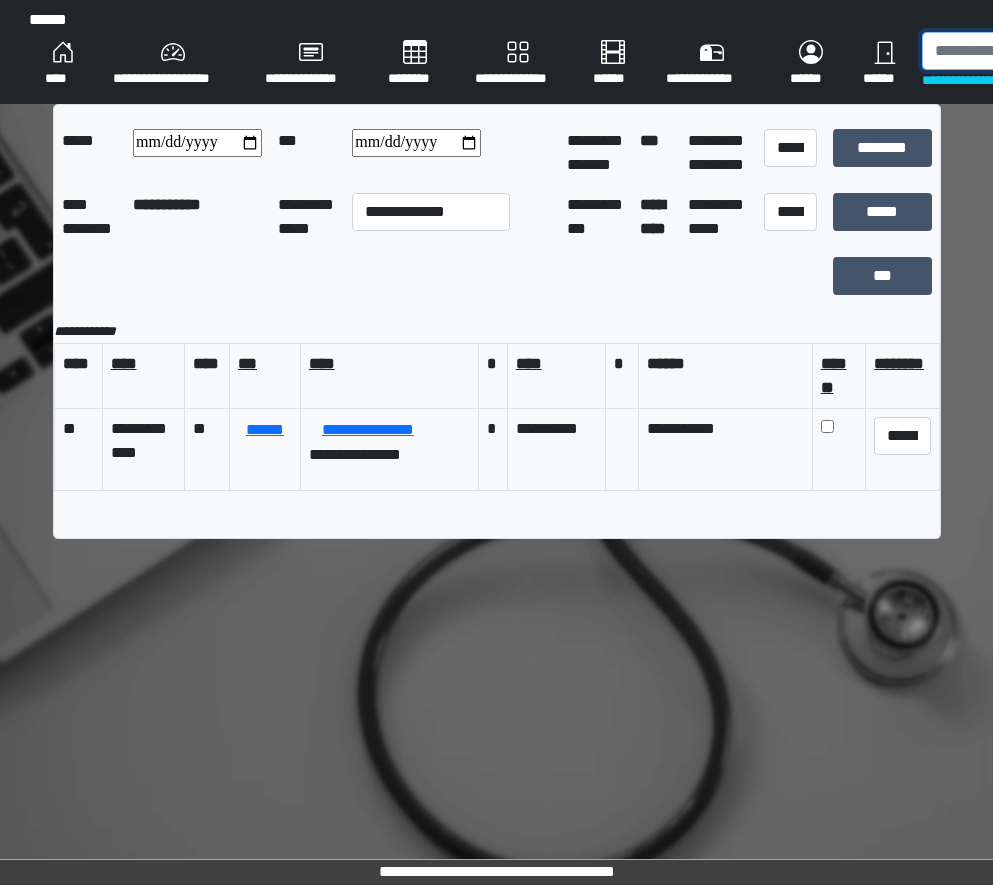 click at bounding box center (1025, 51) 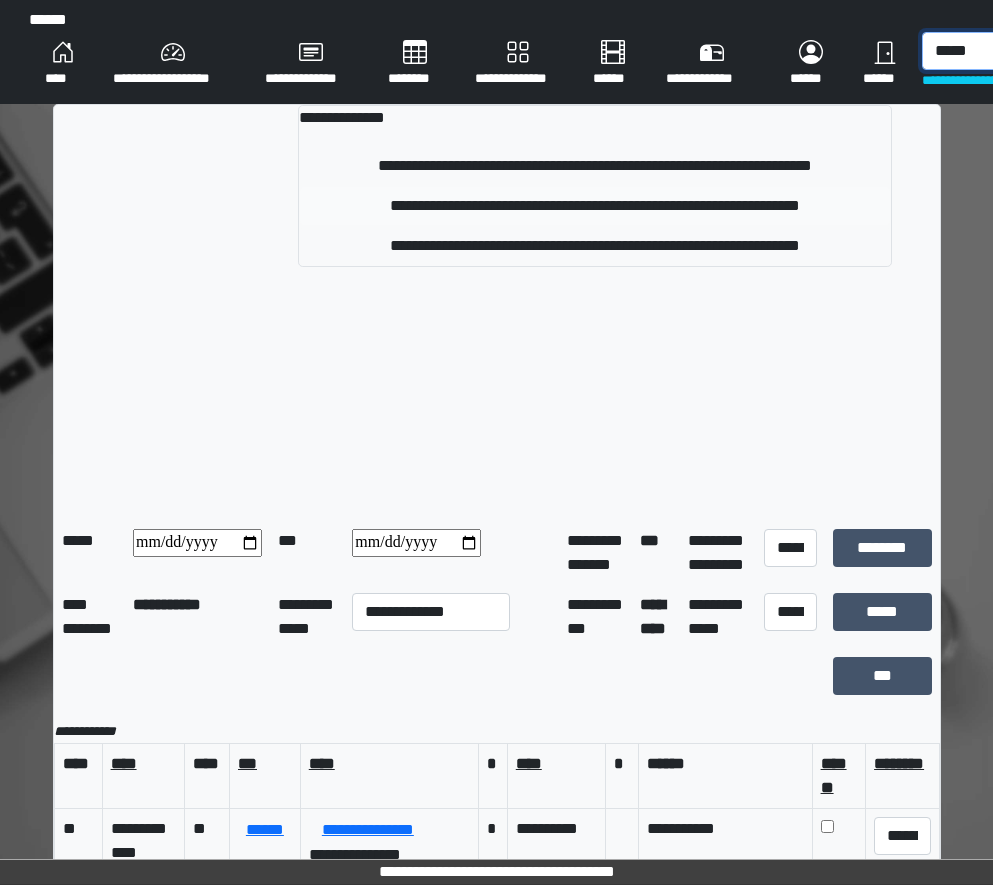type on "*****" 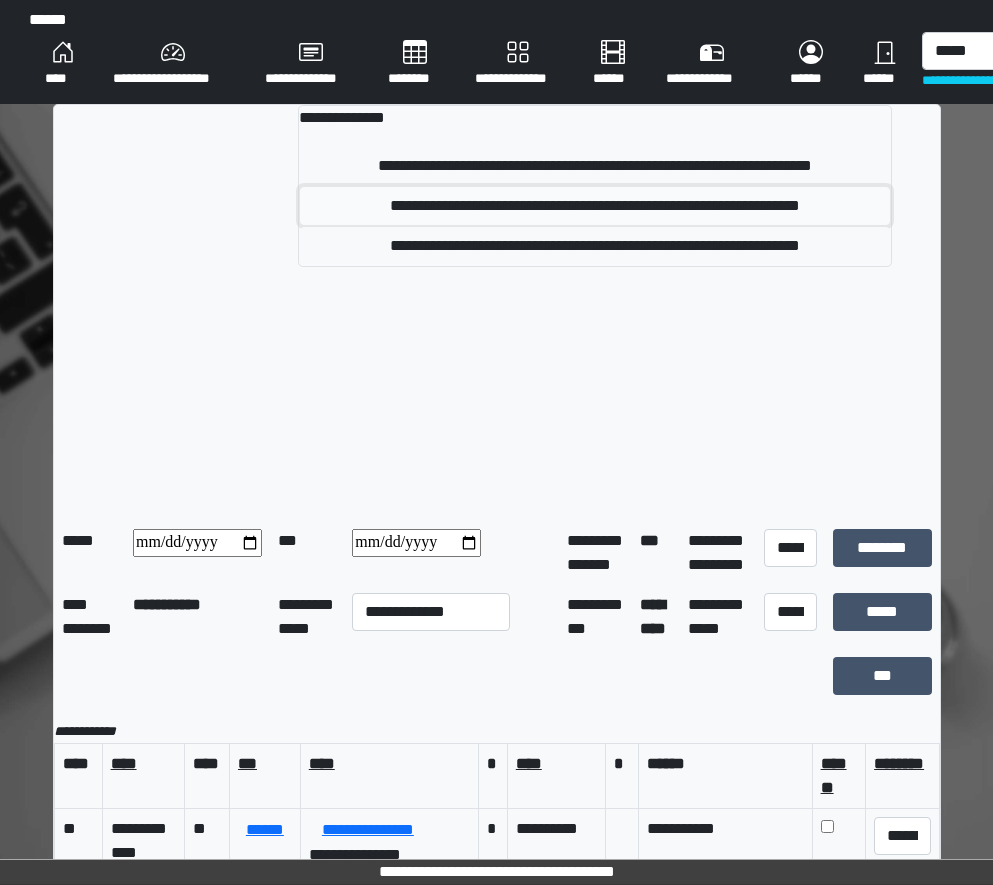 click on "**********" at bounding box center [594, 206] 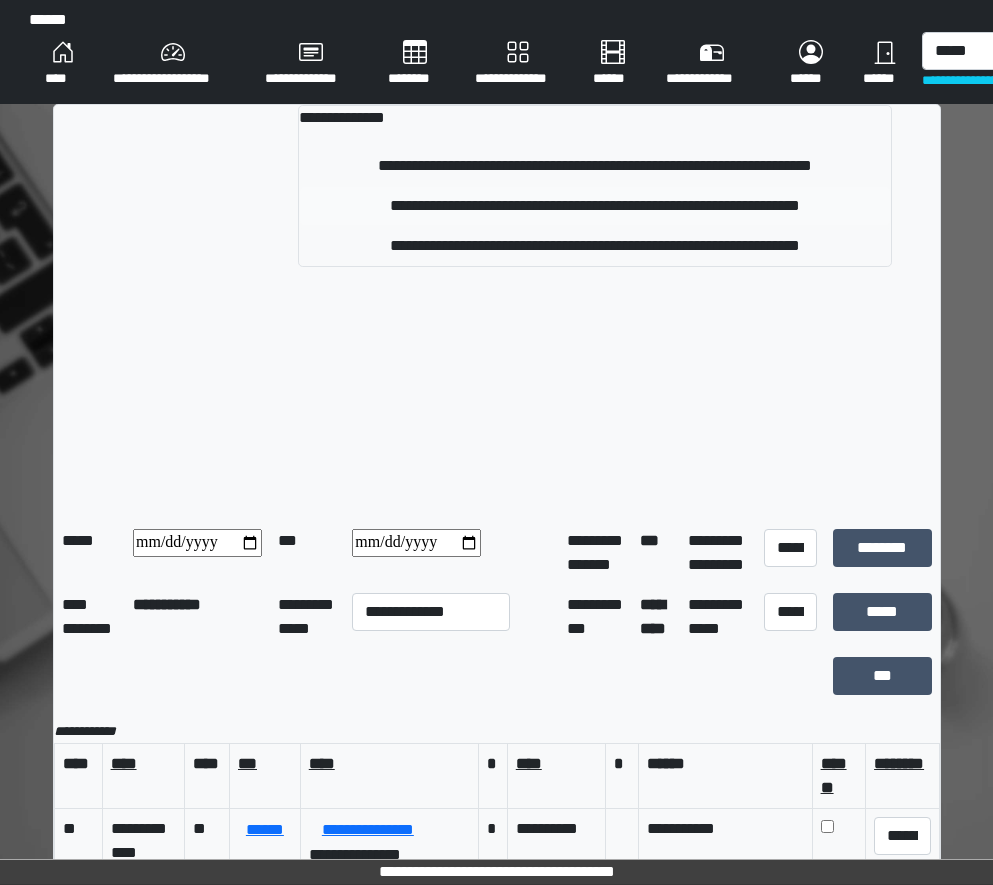 type 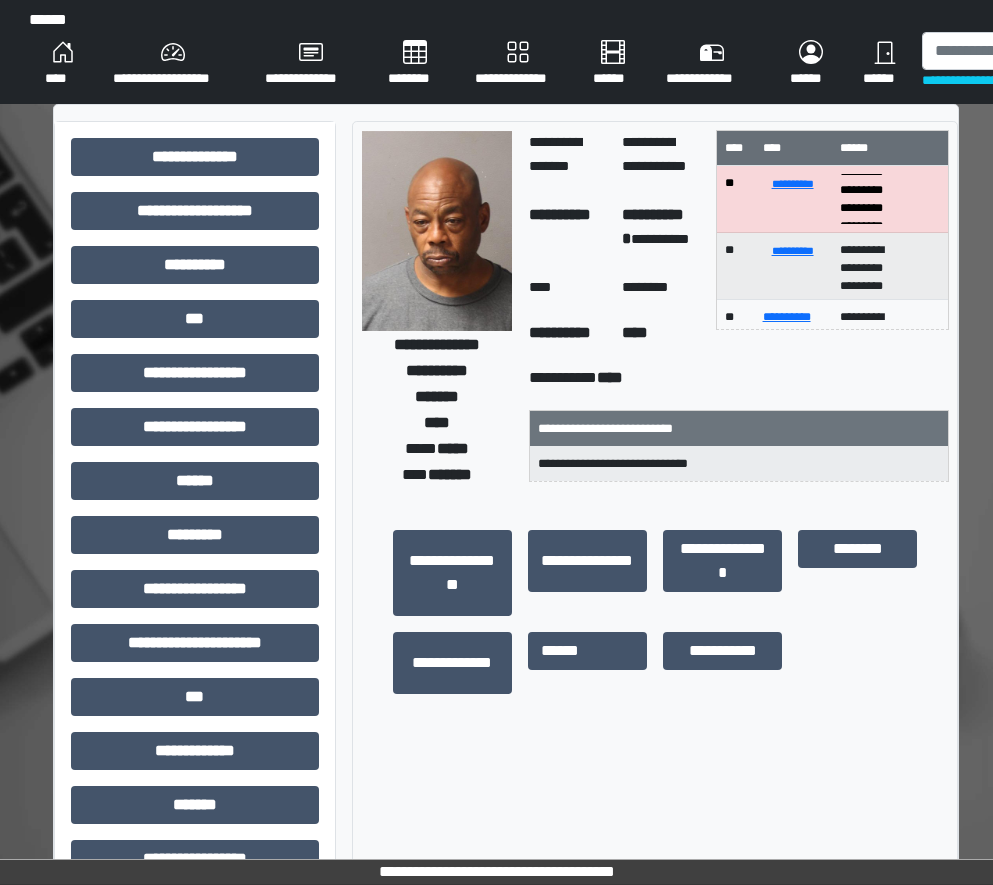 scroll, scrollTop: 100, scrollLeft: 0, axis: vertical 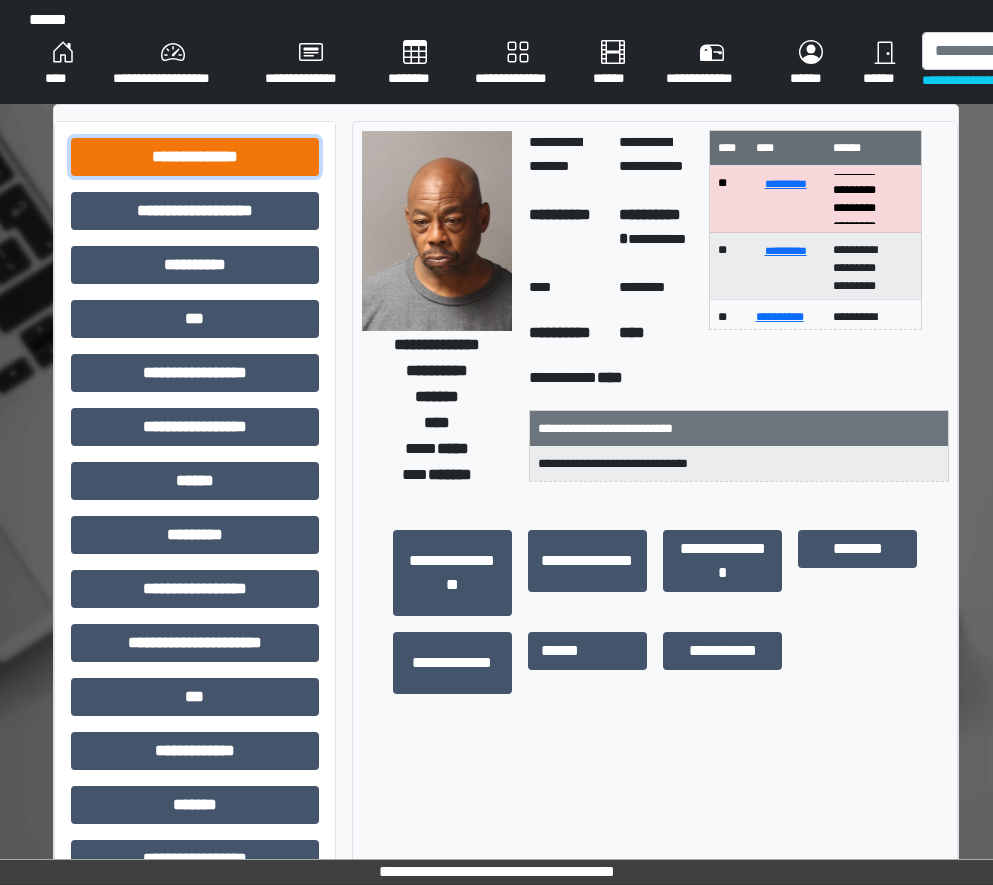 click on "**********" at bounding box center (195, 157) 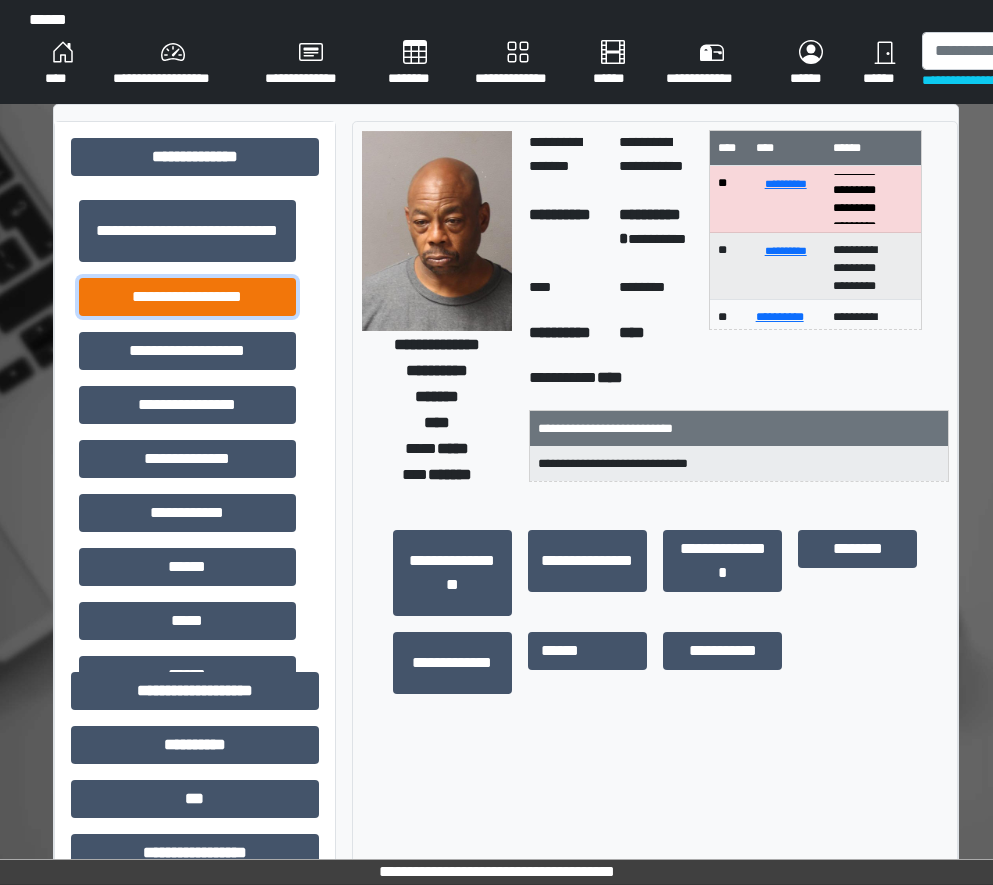 click on "**********" at bounding box center [187, 297] 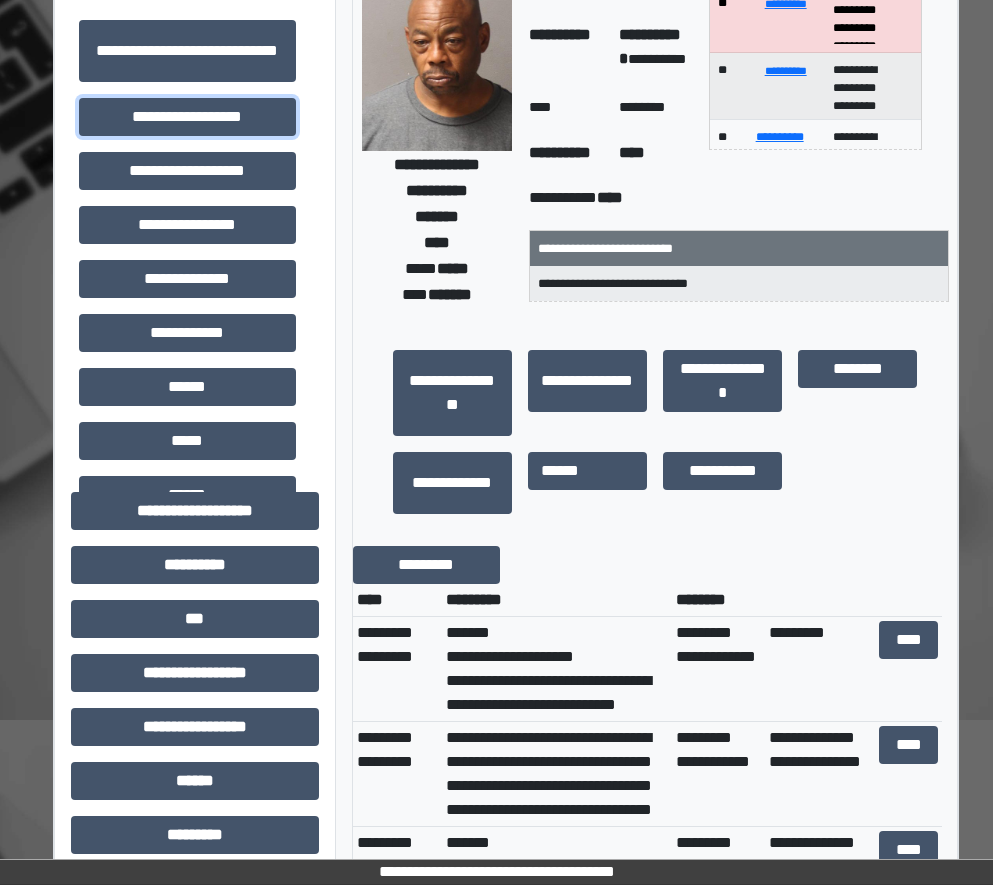 scroll, scrollTop: 300, scrollLeft: 0, axis: vertical 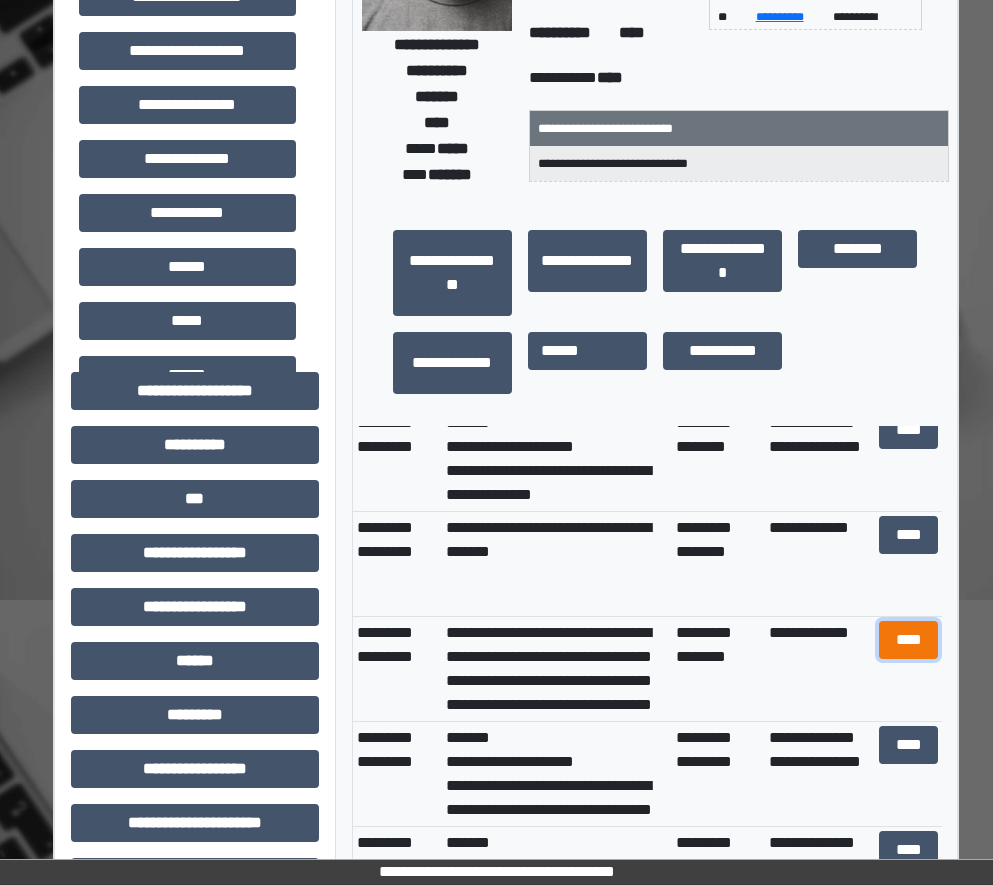 click on "****" at bounding box center [909, 640] 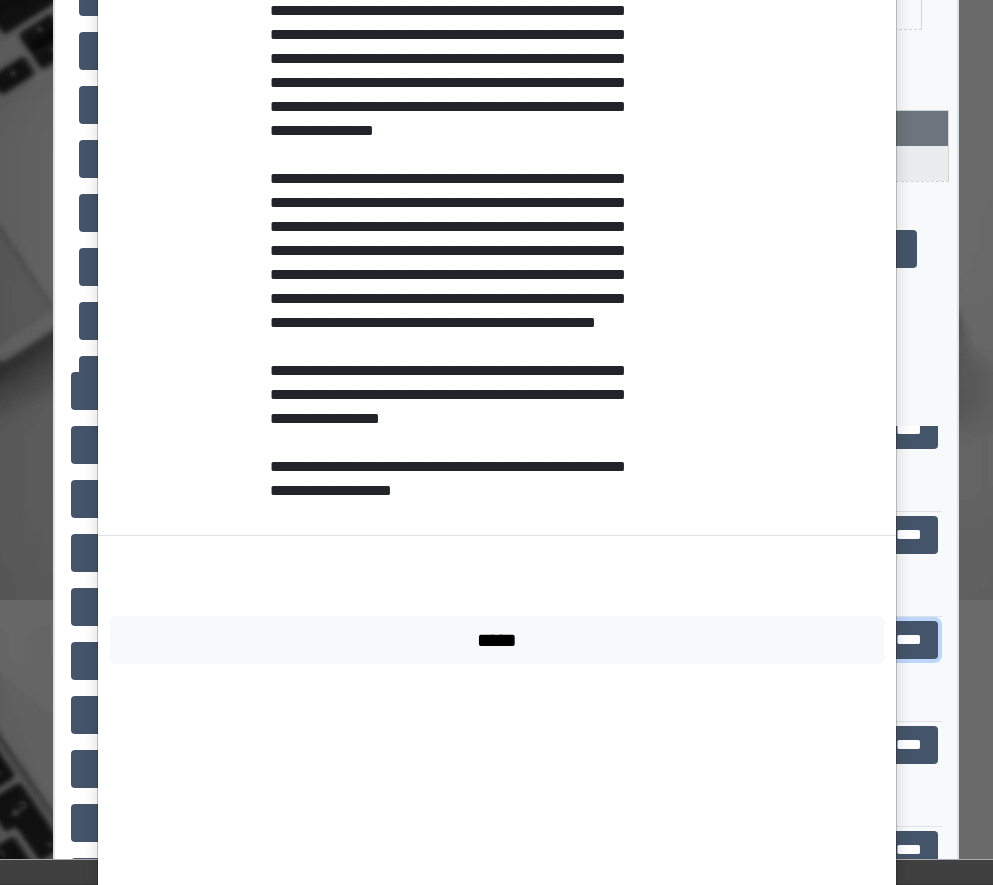 scroll, scrollTop: 3187, scrollLeft: 0, axis: vertical 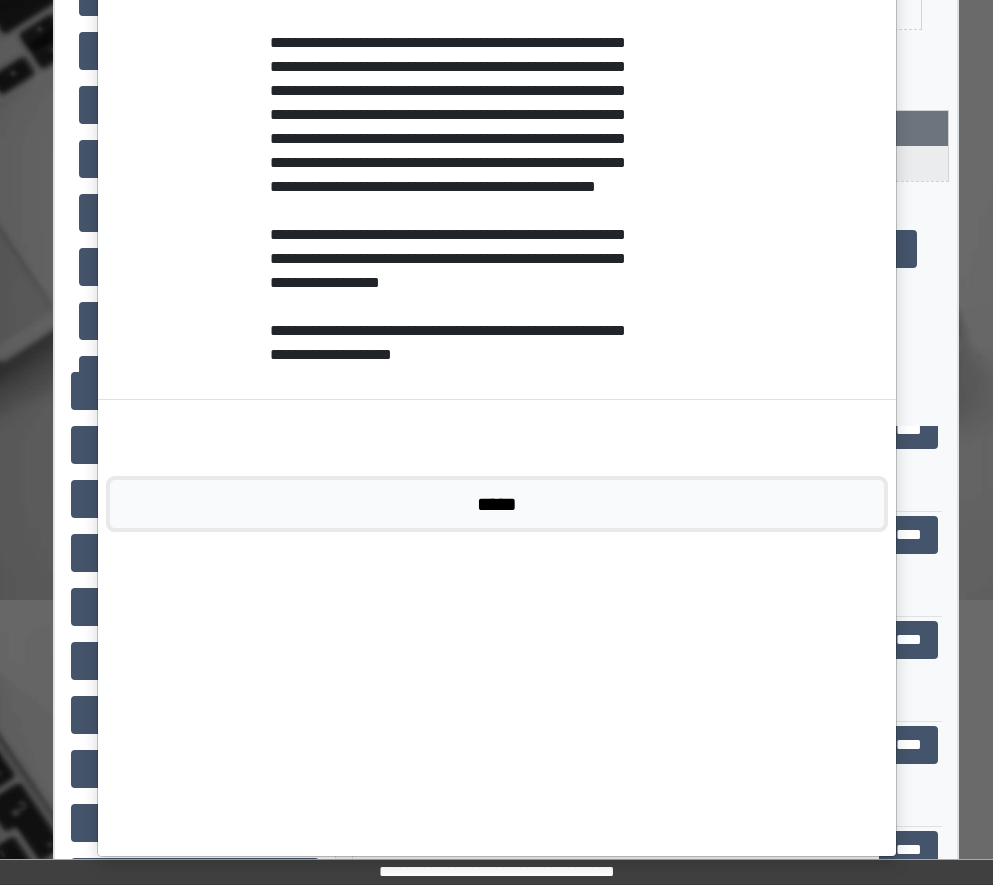 click on "*****" at bounding box center (497, 504) 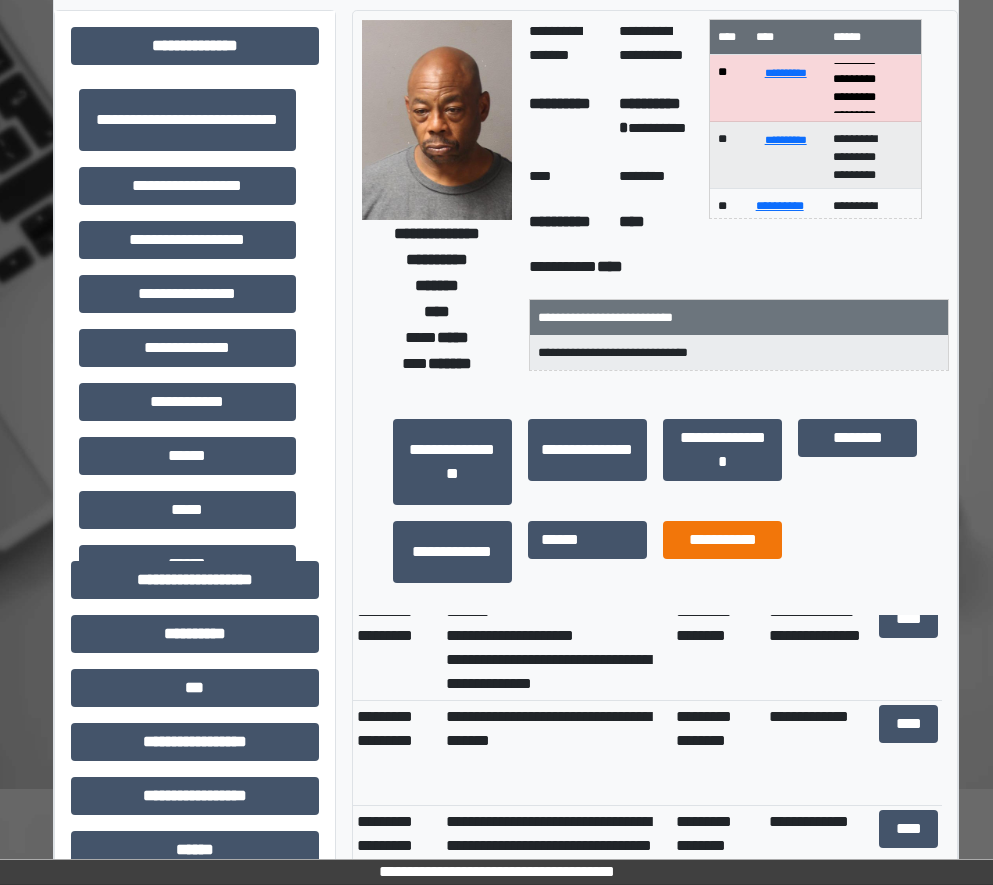 scroll, scrollTop: 0, scrollLeft: 0, axis: both 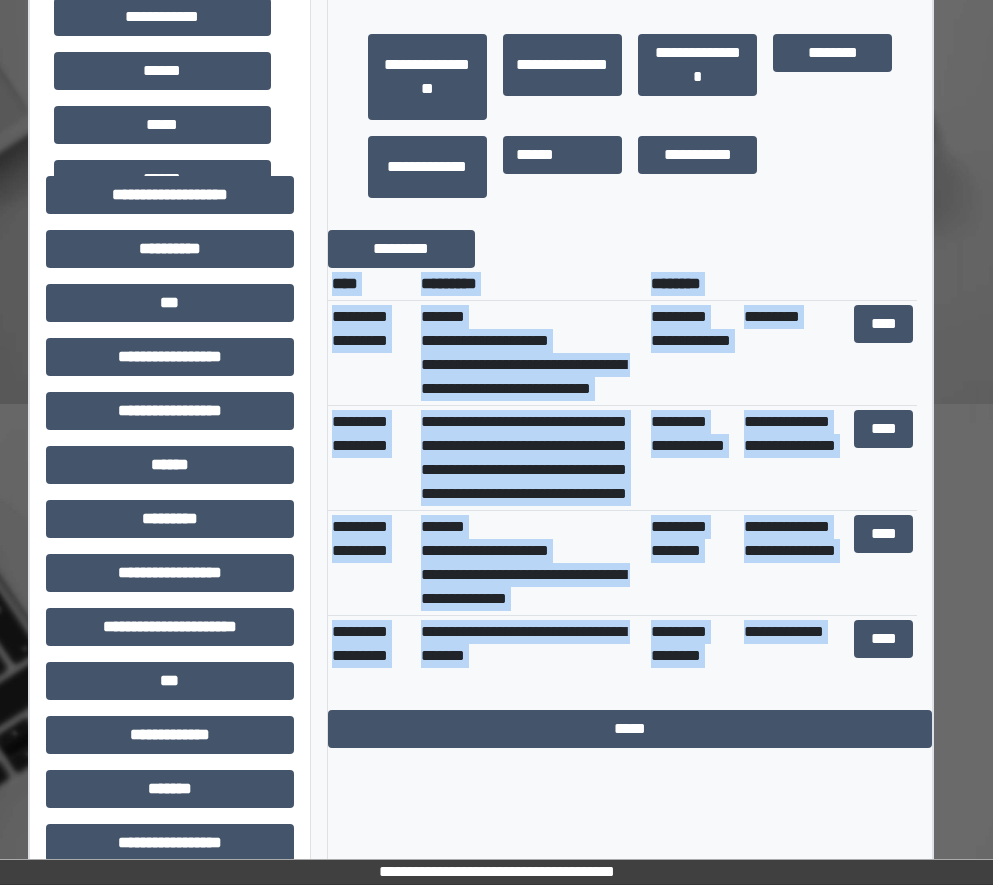 drag, startPoint x: 191, startPoint y: 884, endPoint x: 173, endPoint y: 889, distance: 18.681541 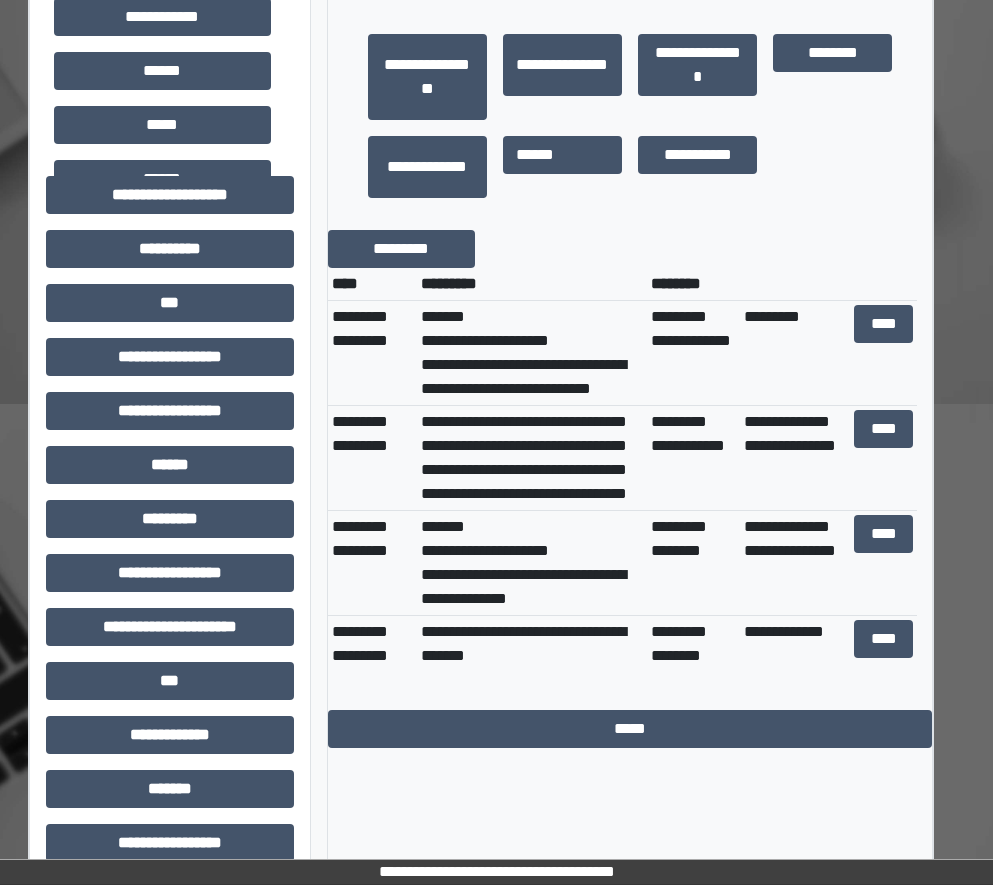 scroll, scrollTop: 0, scrollLeft: 25, axis: horizontal 